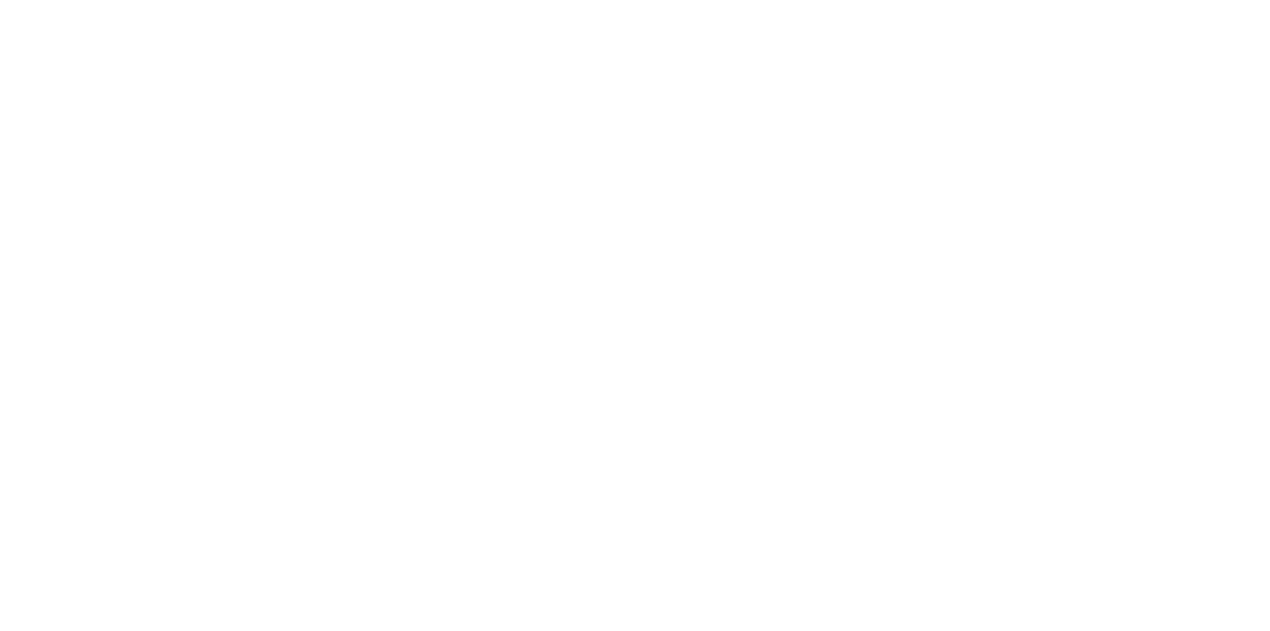 scroll, scrollTop: 0, scrollLeft: 0, axis: both 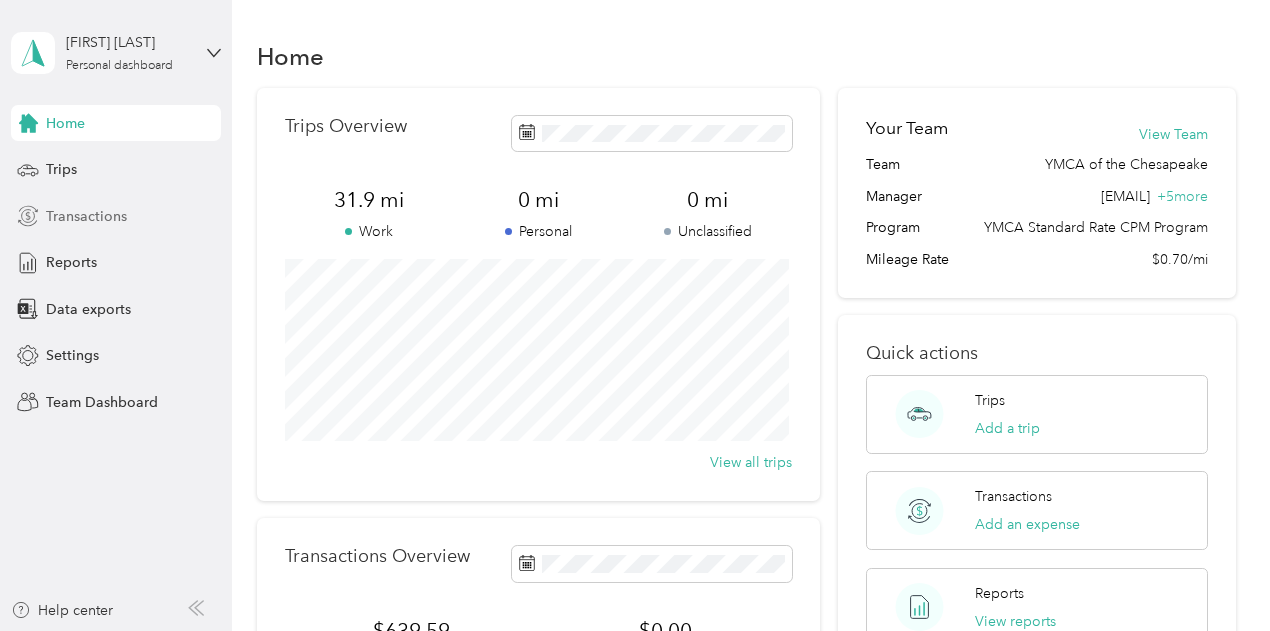click on "Transactions" at bounding box center (86, 216) 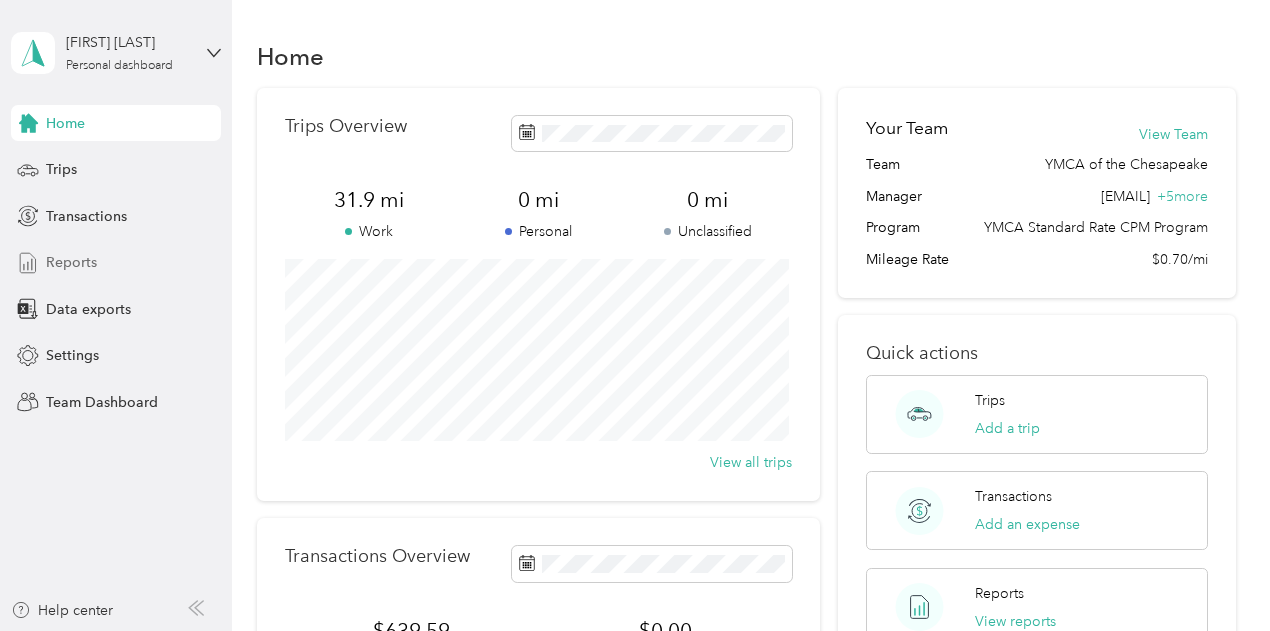 click on "Reports" at bounding box center [71, 262] 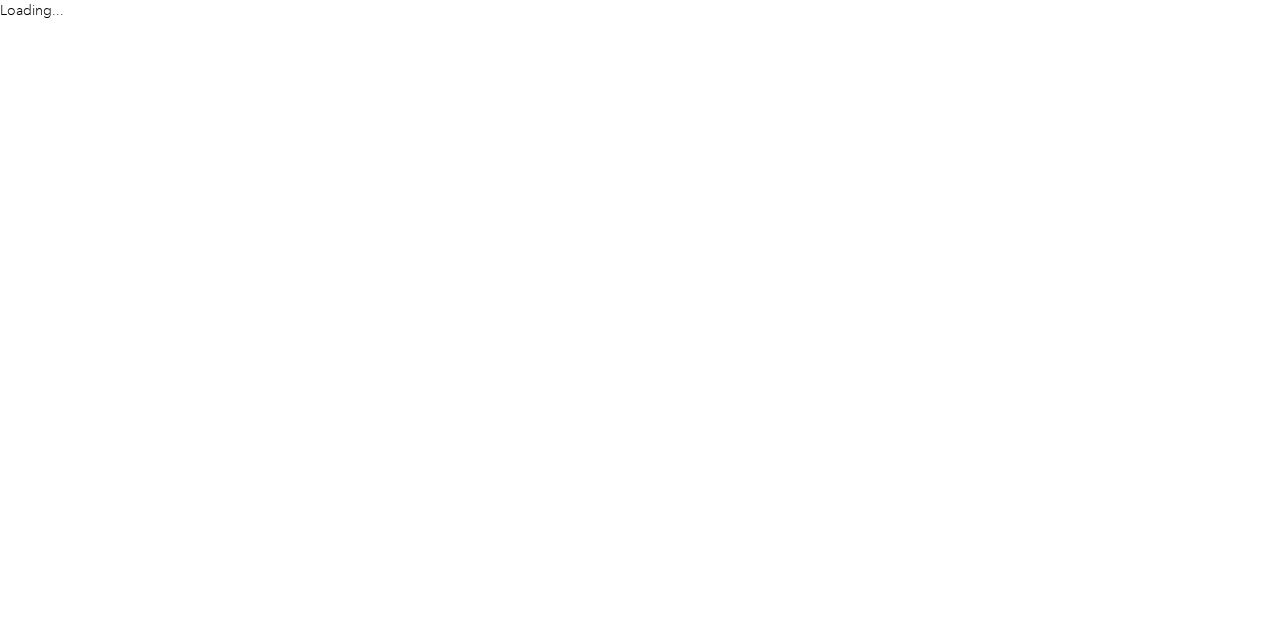 scroll, scrollTop: 0, scrollLeft: 0, axis: both 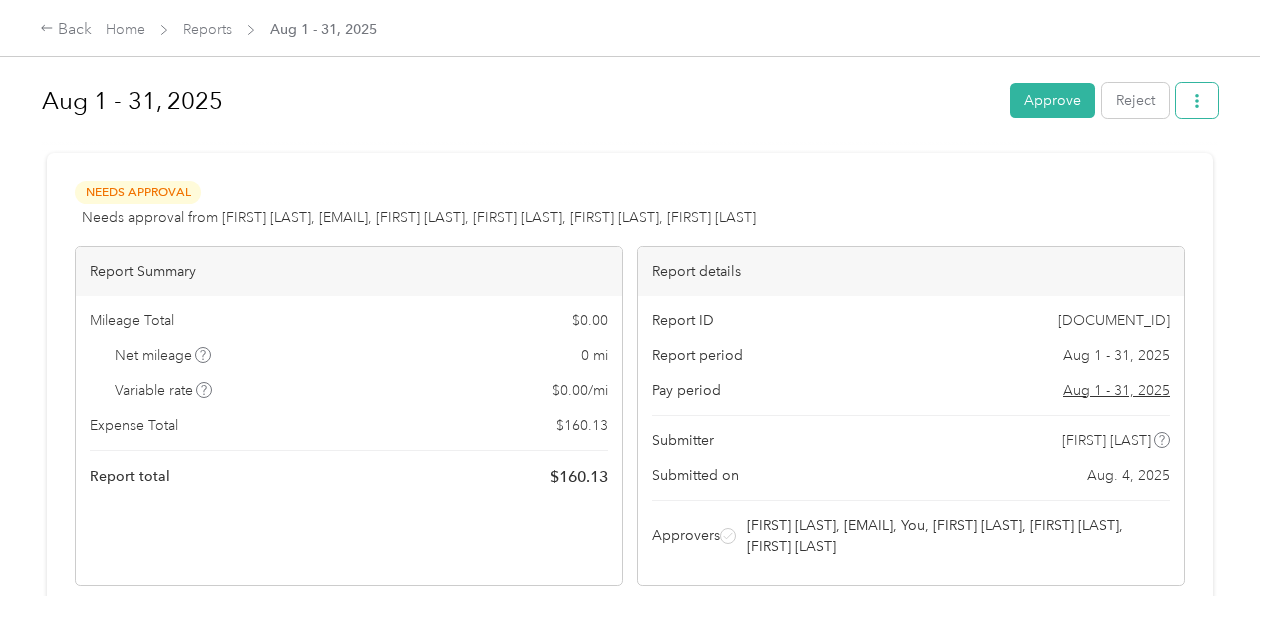 click 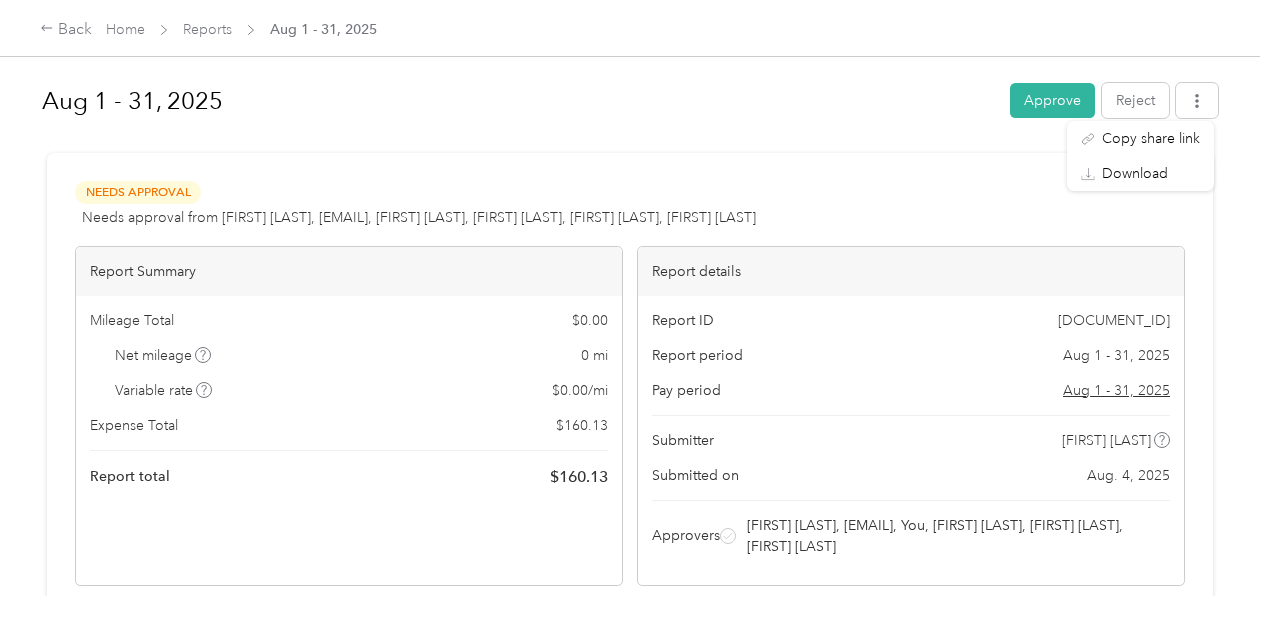 click at bounding box center (630, 144) 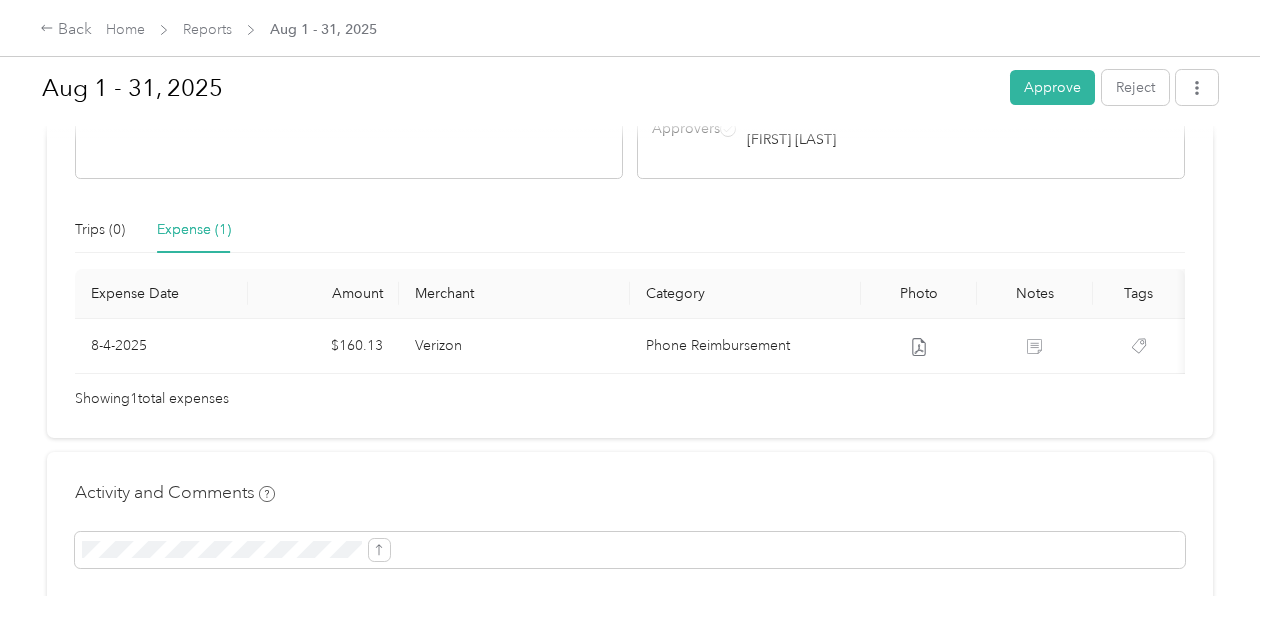 scroll, scrollTop: 409, scrollLeft: 0, axis: vertical 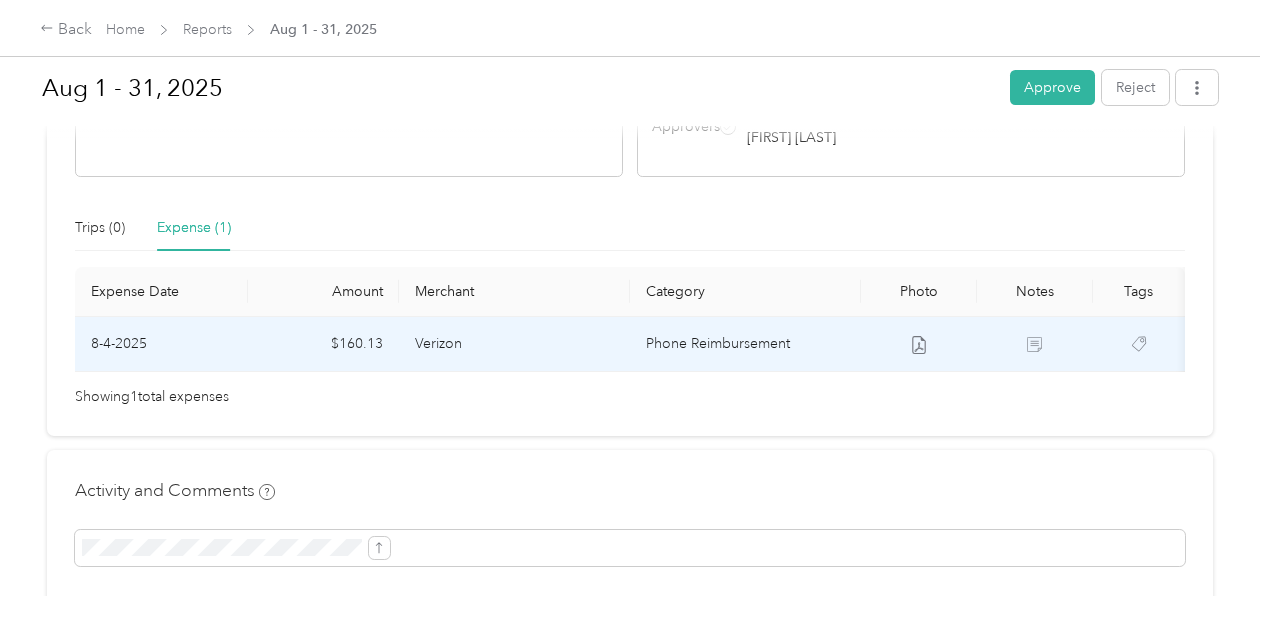 click on "8-4-2025" at bounding box center (161, 344) 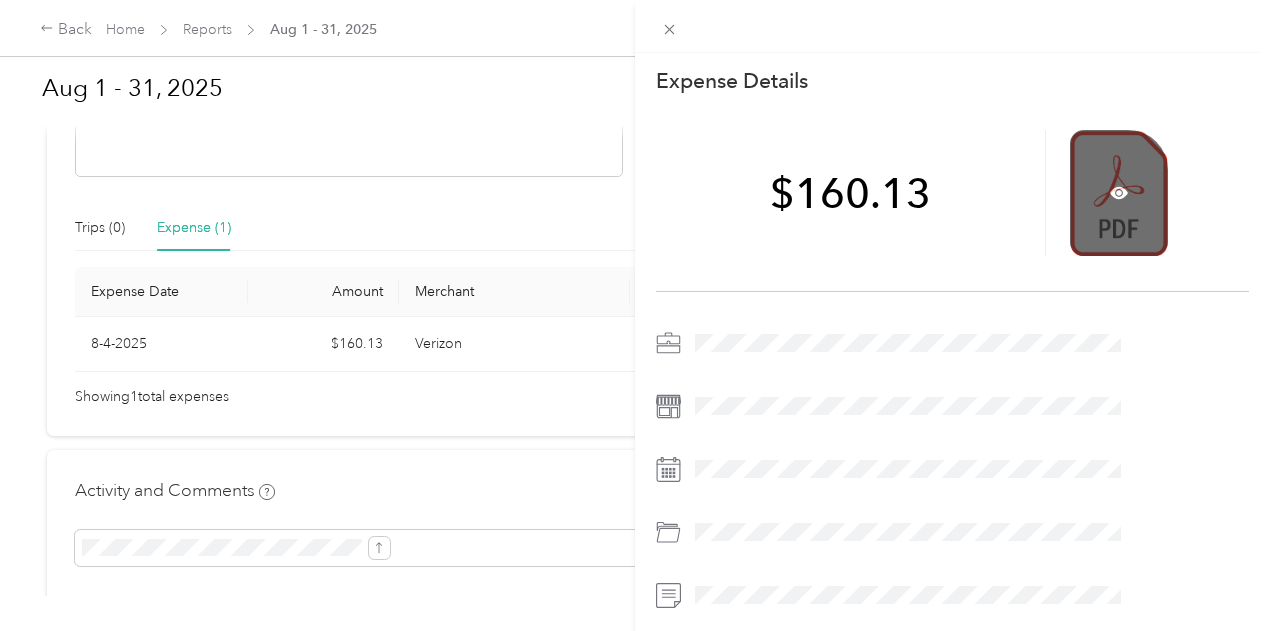 click at bounding box center (1119, 193) 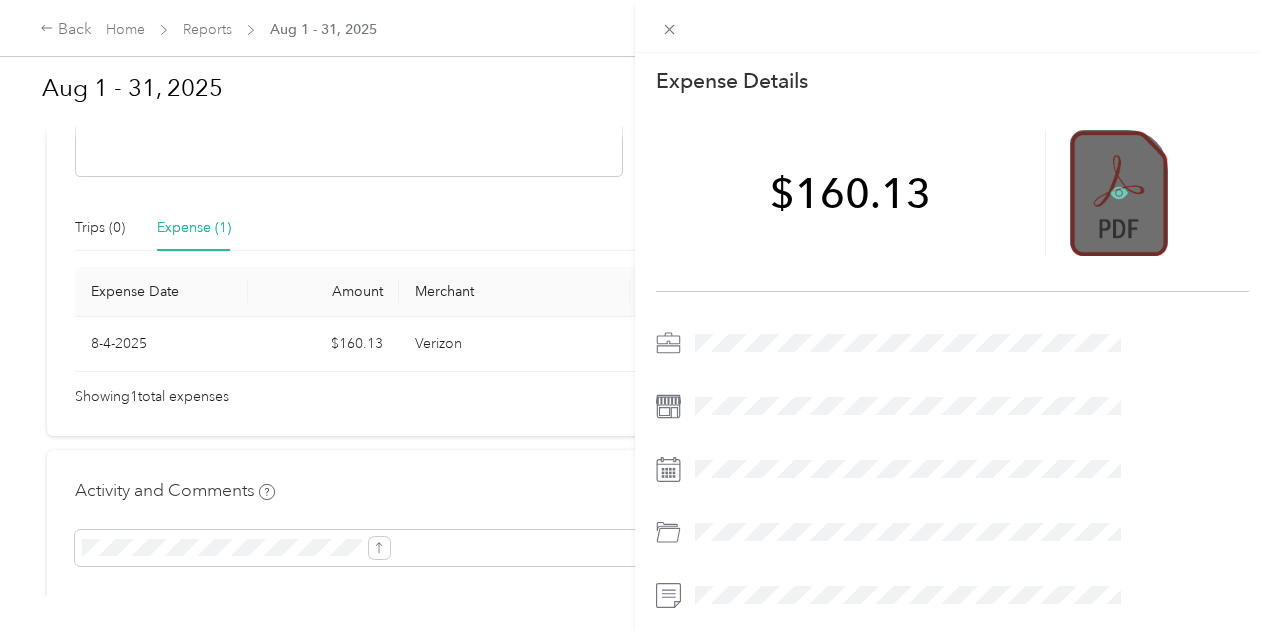 click 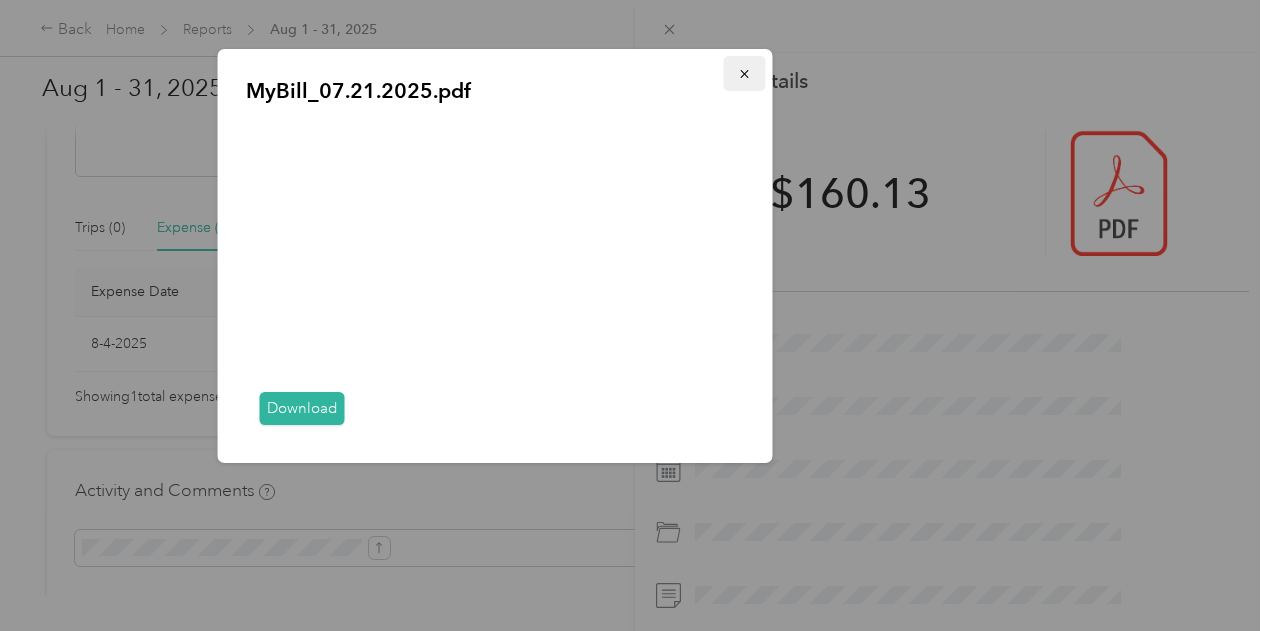 click 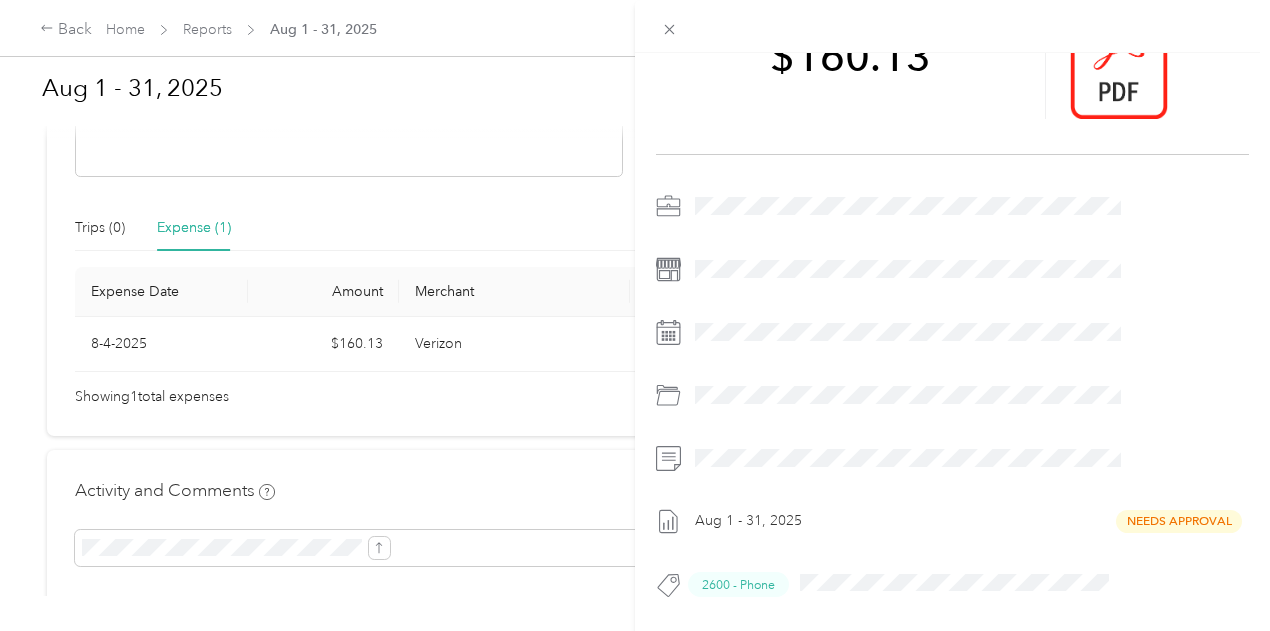 scroll, scrollTop: 152, scrollLeft: 0, axis: vertical 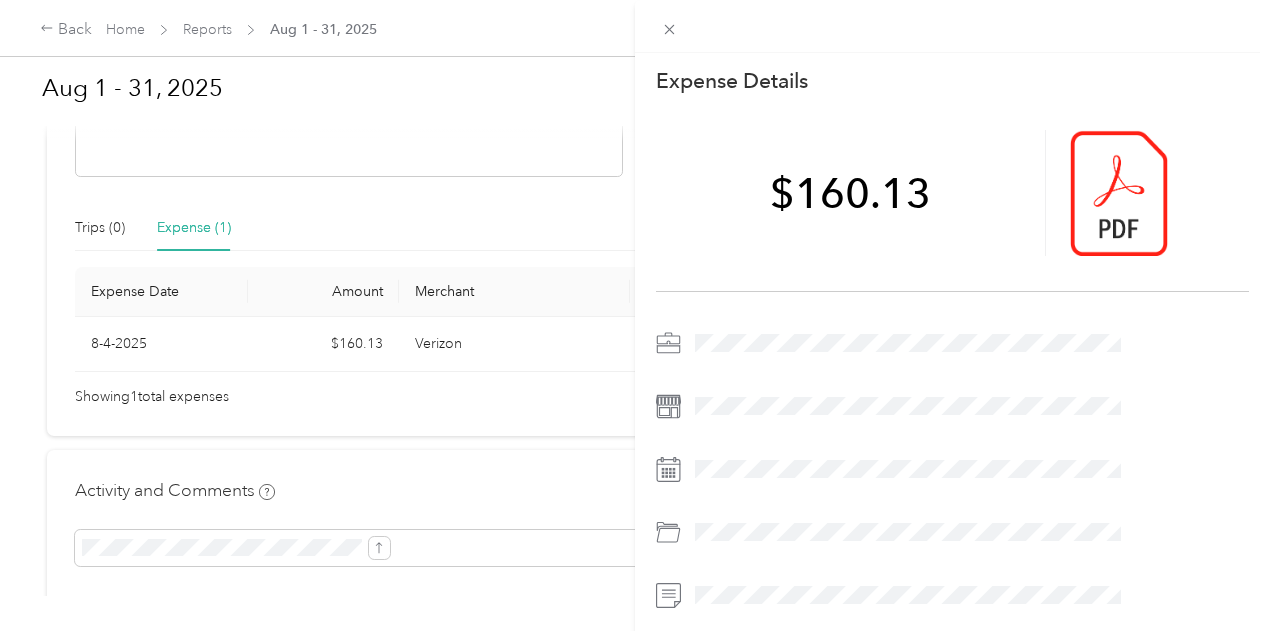 click on "This  expense  cannot be edited because it is either under review, approved, or paid. Contact your Team Manager to edit it.  Expense Details Save $160.13 Aug 1 - 31, 2025 Needs Approval 2600 - Phone" at bounding box center [635, 315] 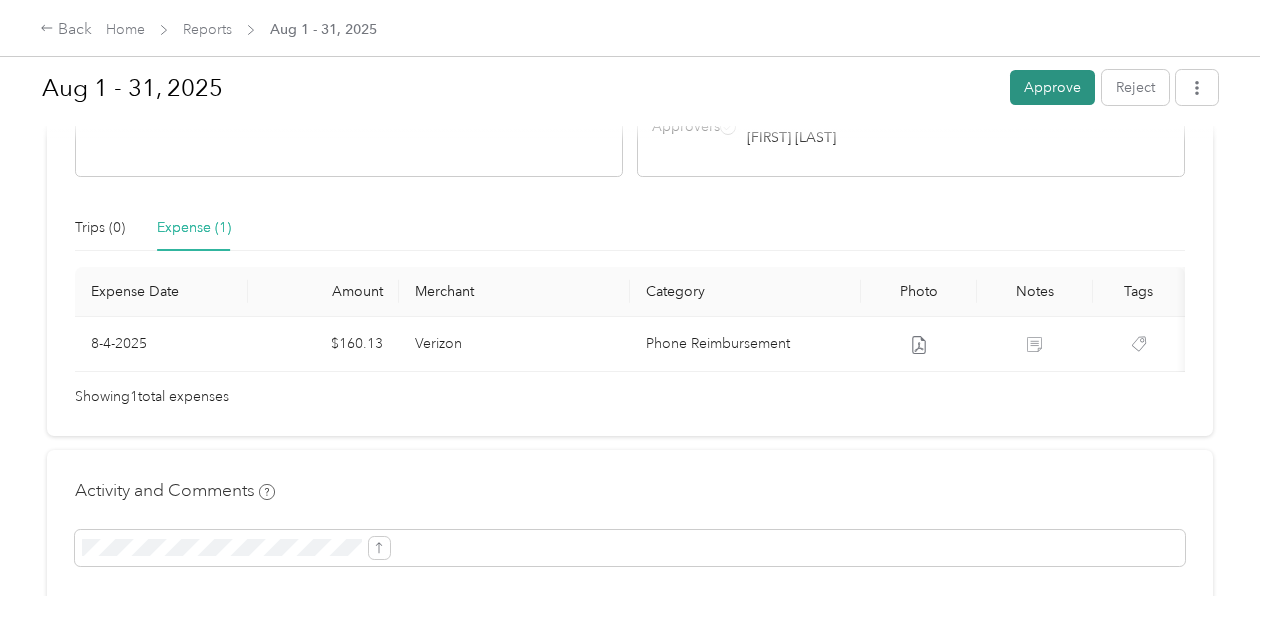 click on "Approve" at bounding box center [1052, 87] 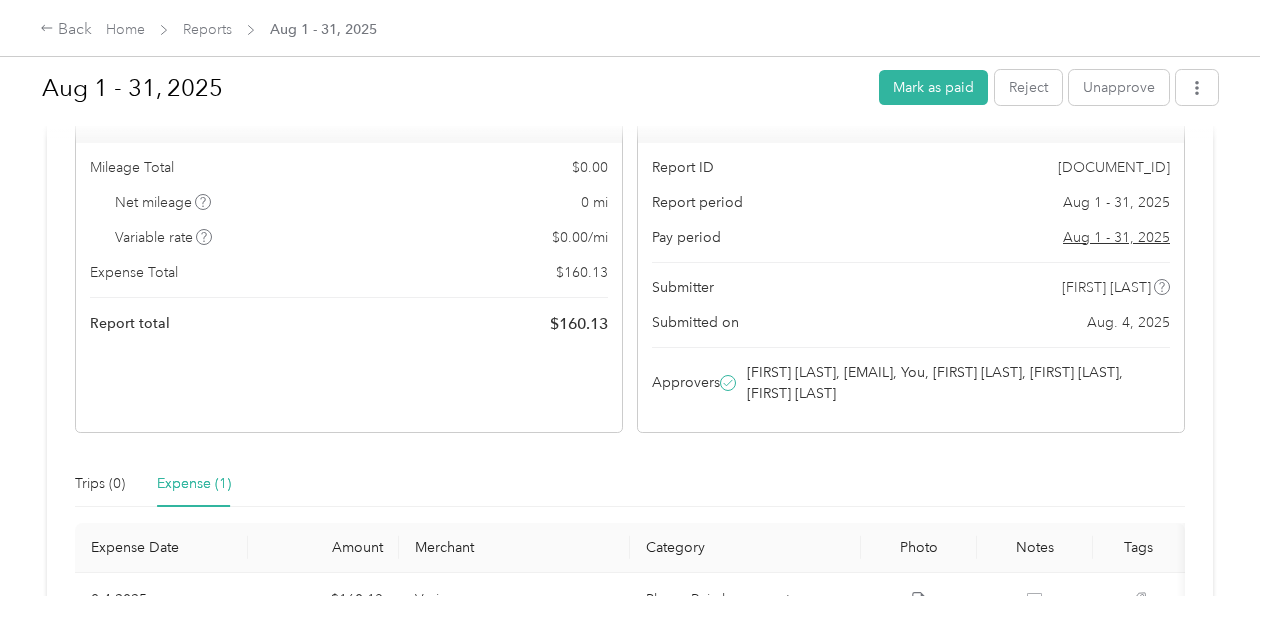 scroll, scrollTop: 0, scrollLeft: 0, axis: both 